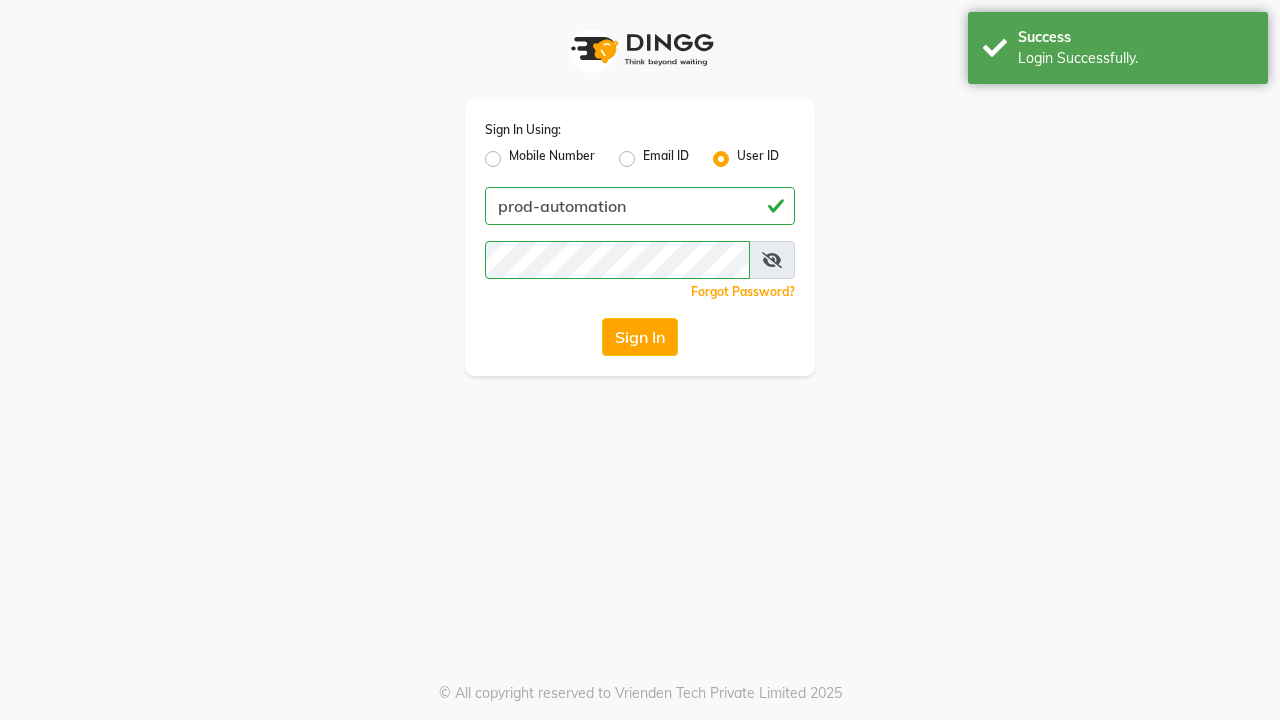 scroll, scrollTop: 0, scrollLeft: 0, axis: both 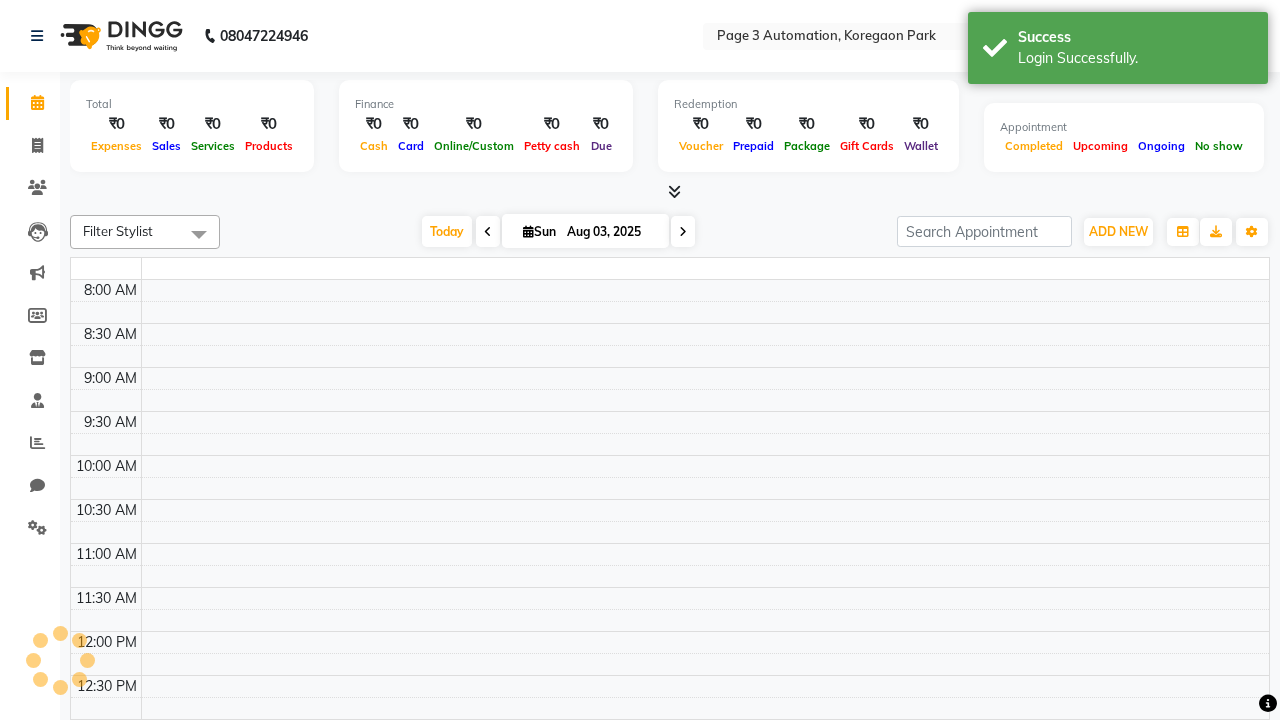 select on "en" 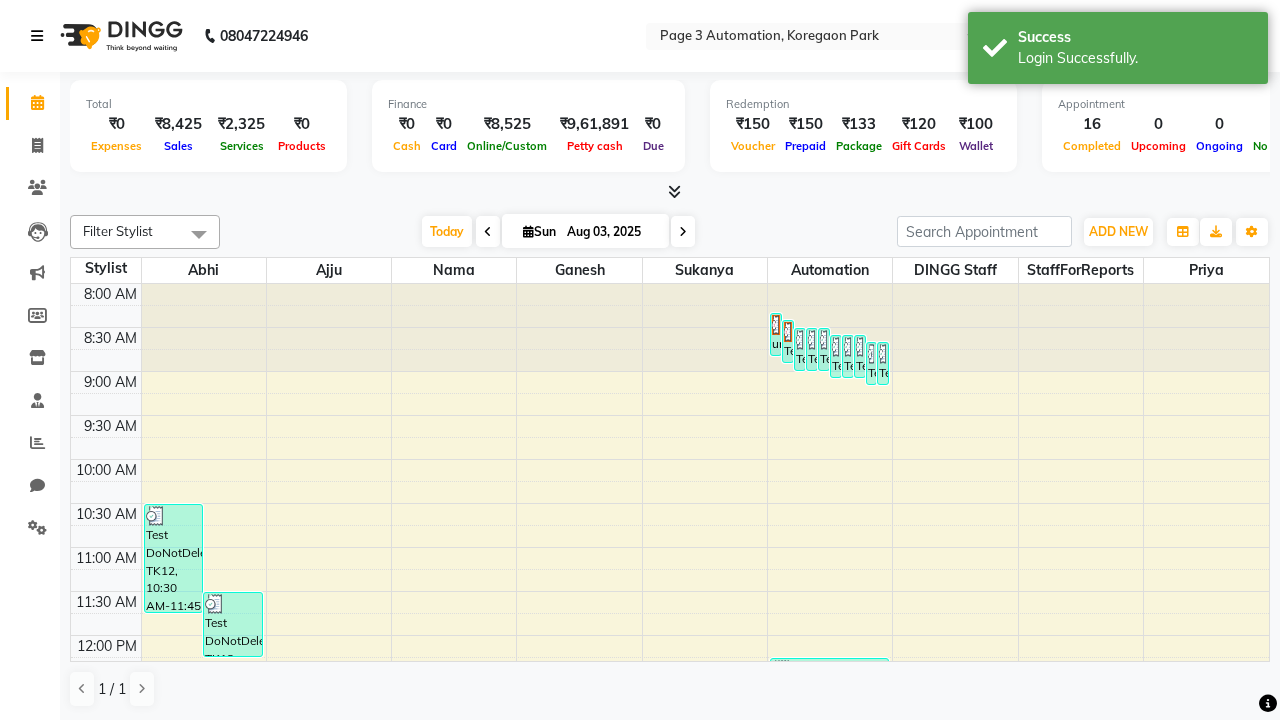 click at bounding box center (37, 36) 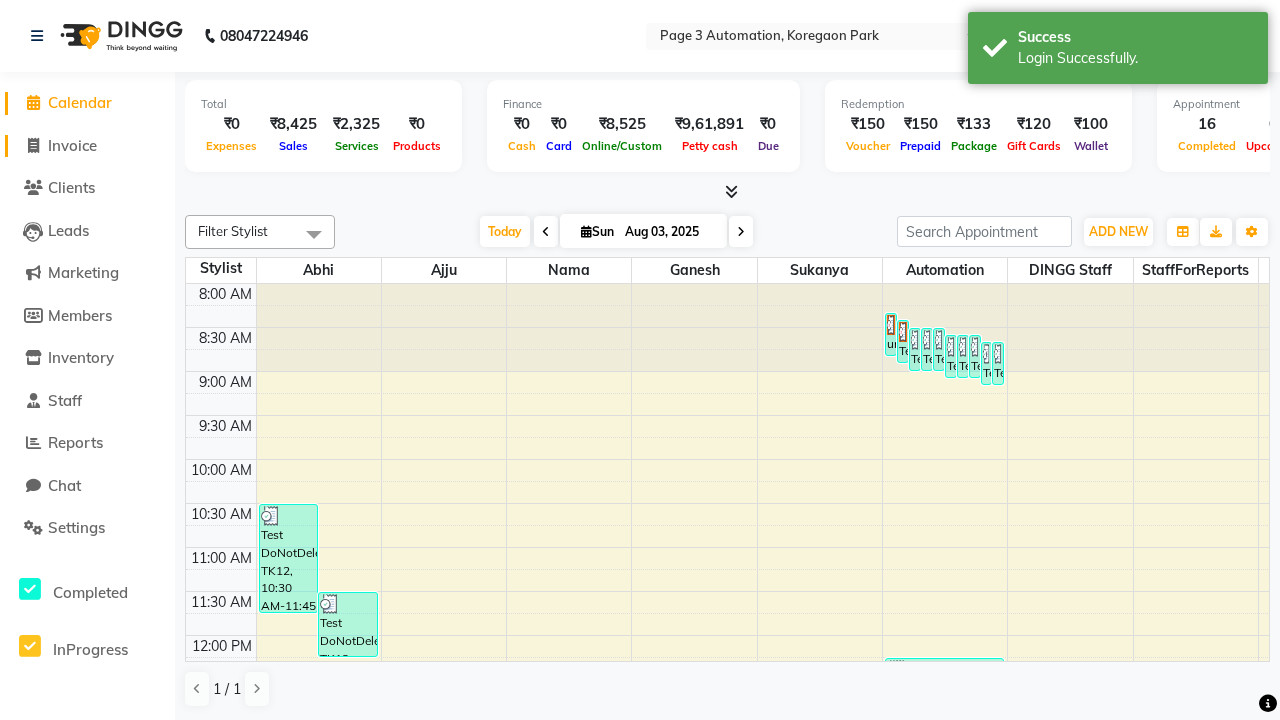 click on "Invoice" 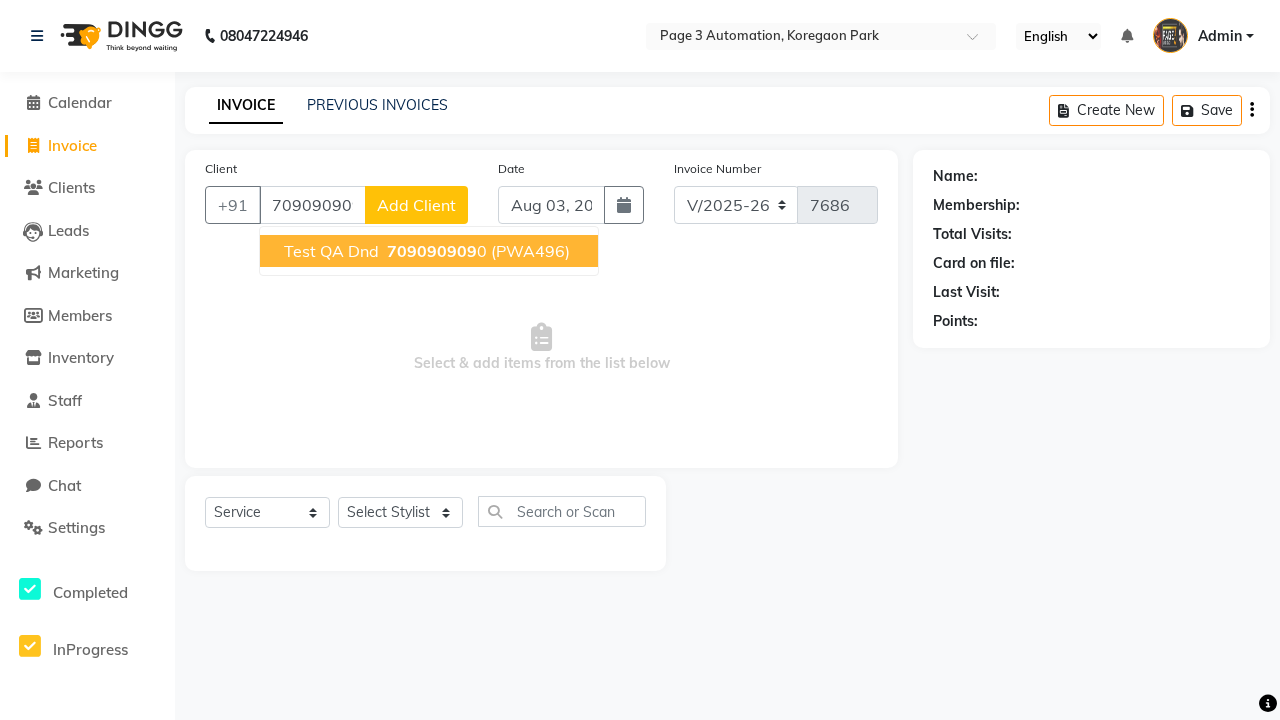 click on "709090909" at bounding box center [432, 251] 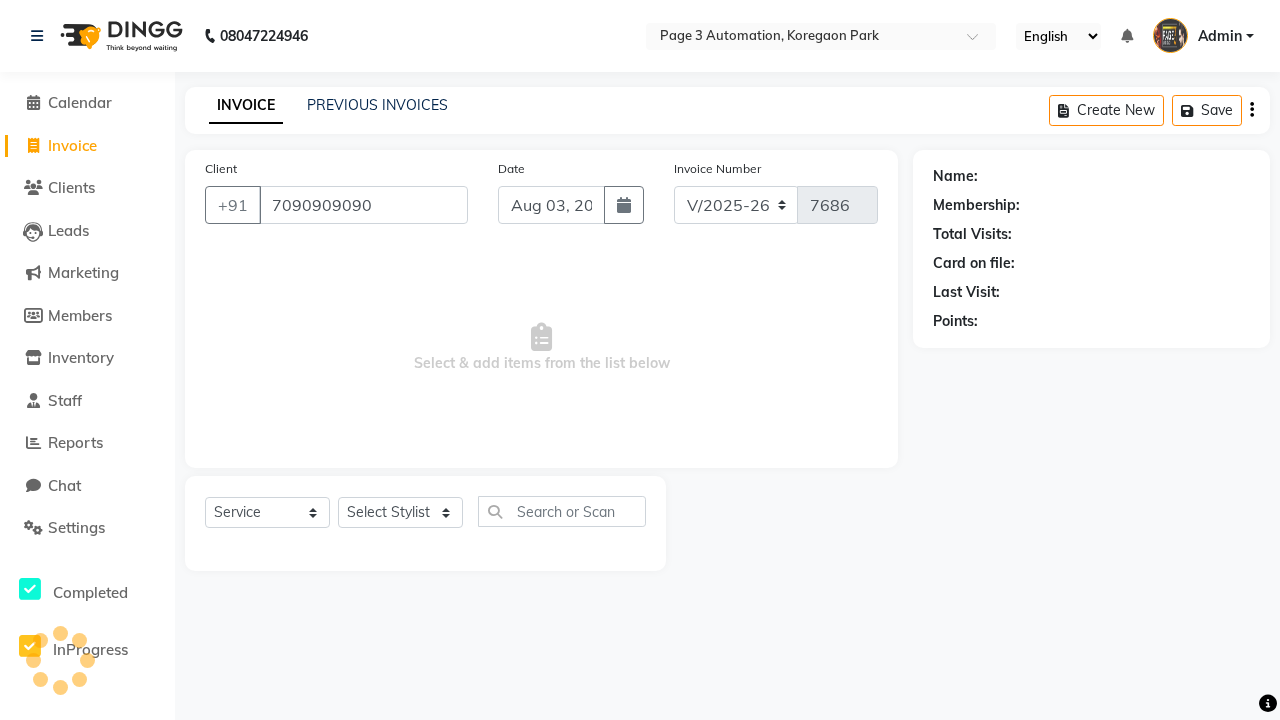 type on "7090909090" 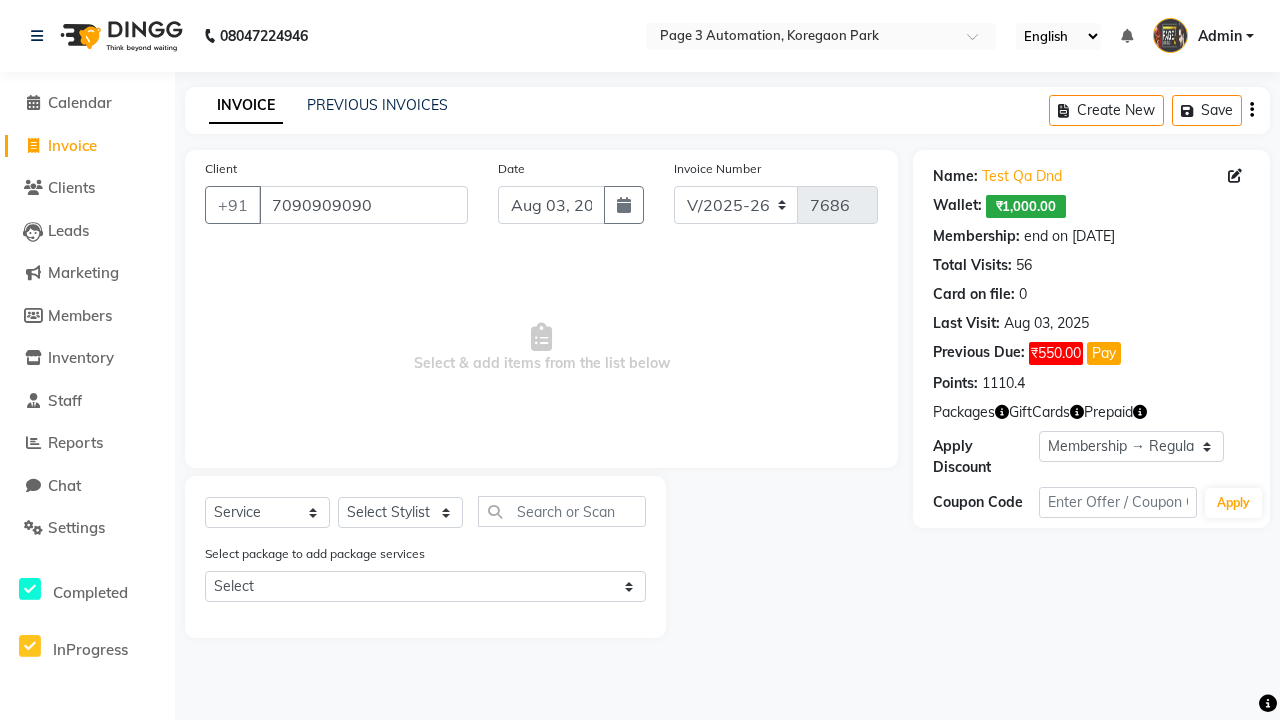 select on "0:" 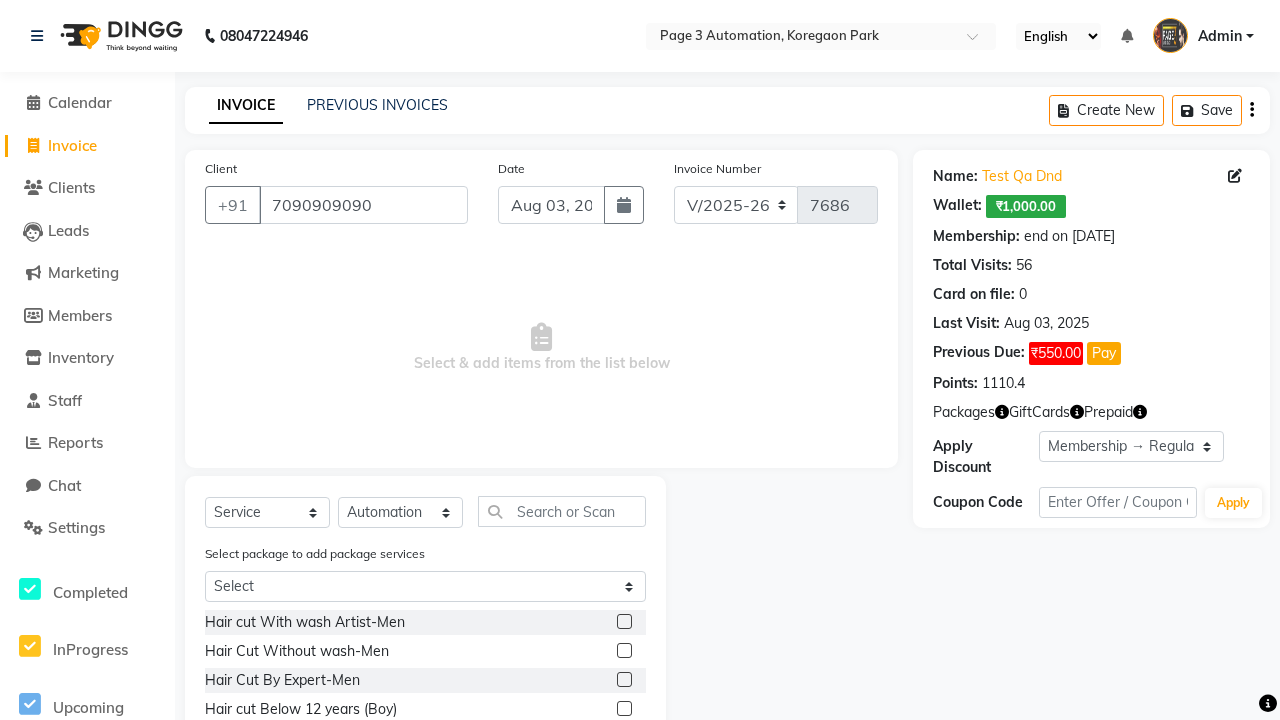 click 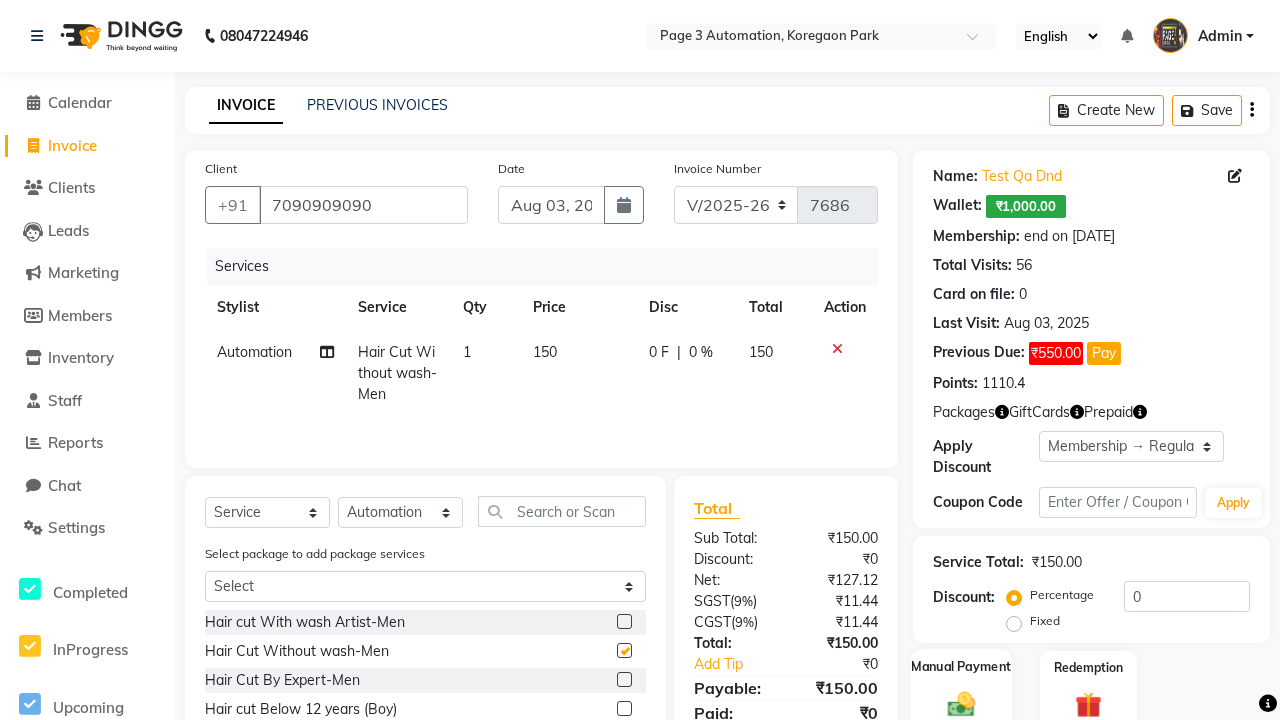 click 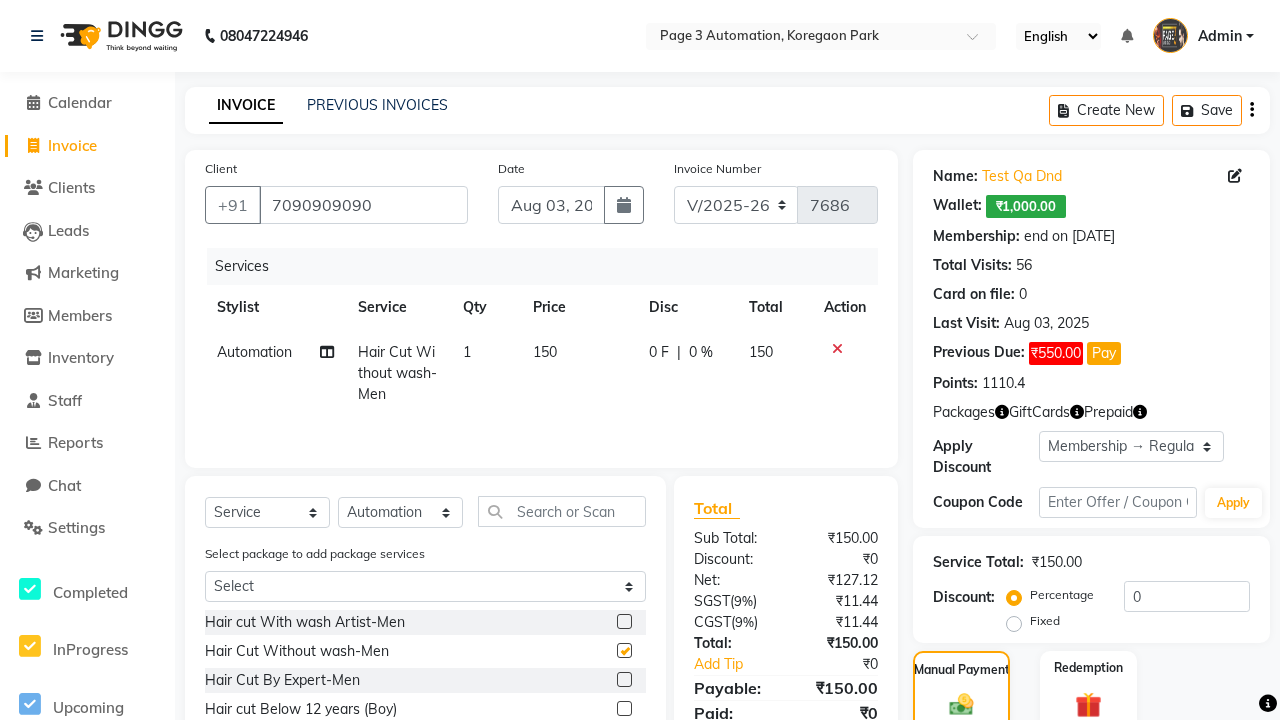 click on "ONLINE" 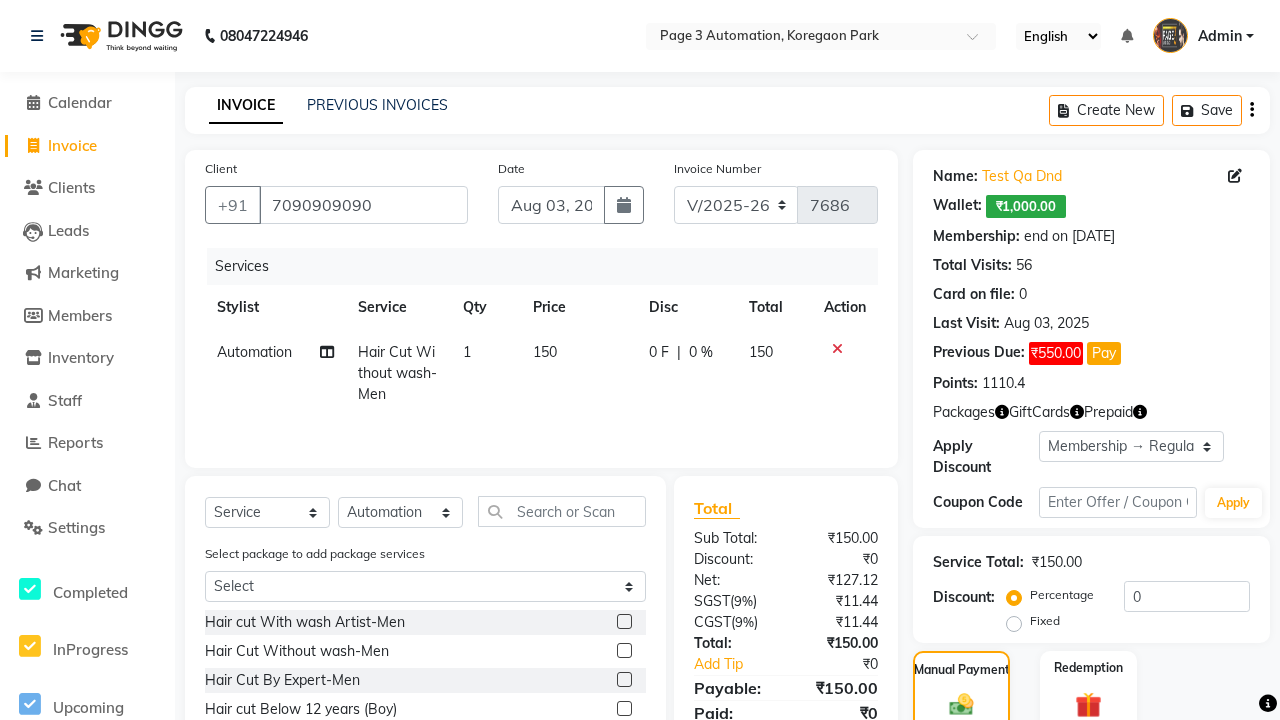 checkbox on "false" 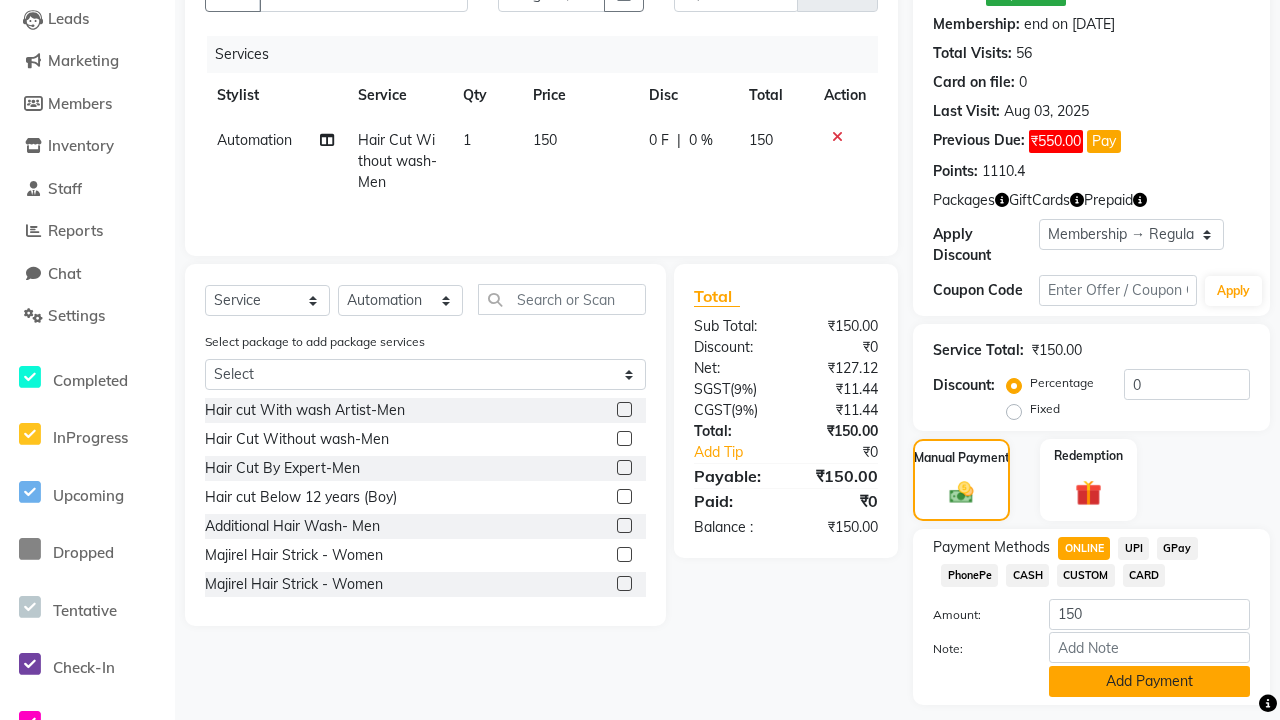 click on "Add Payment" 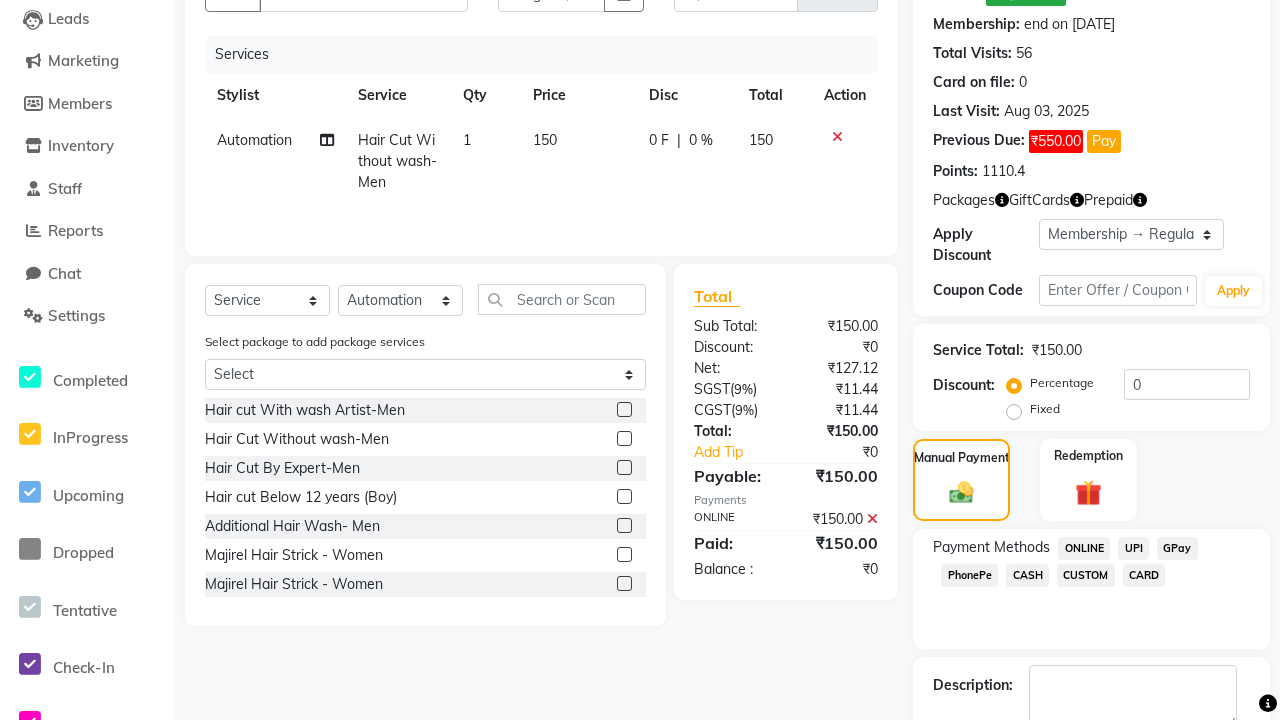 click 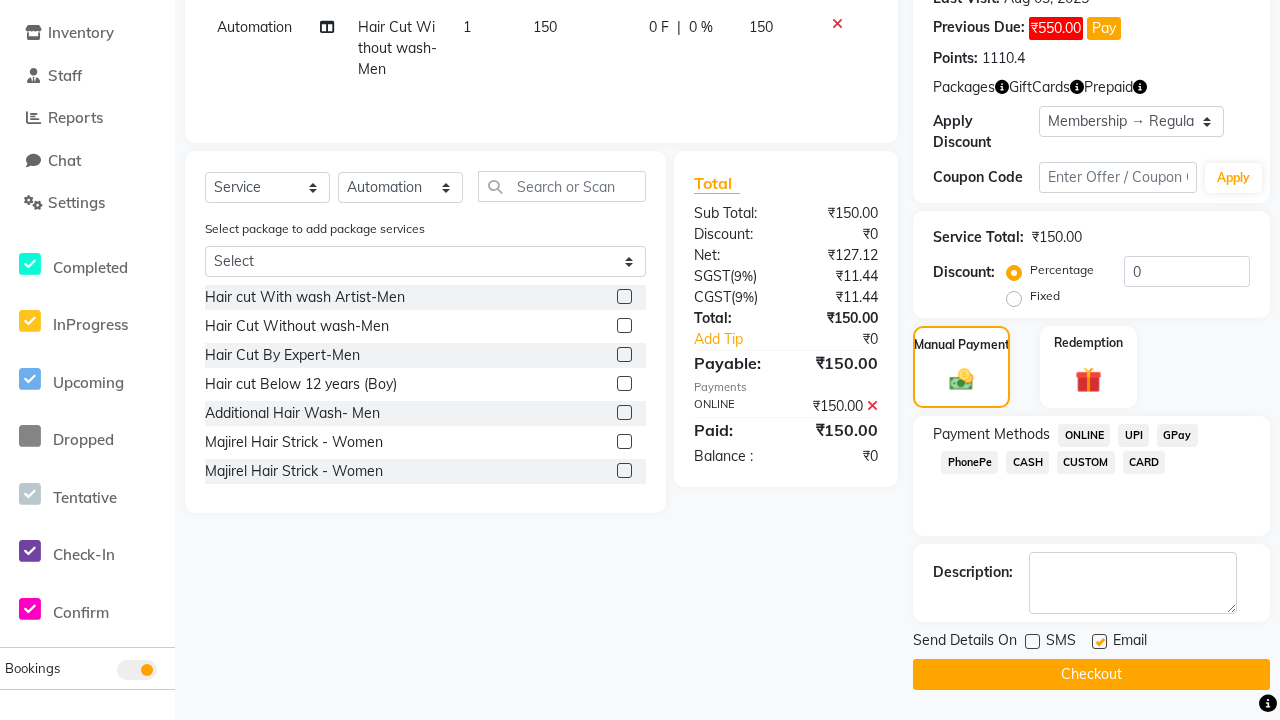 click 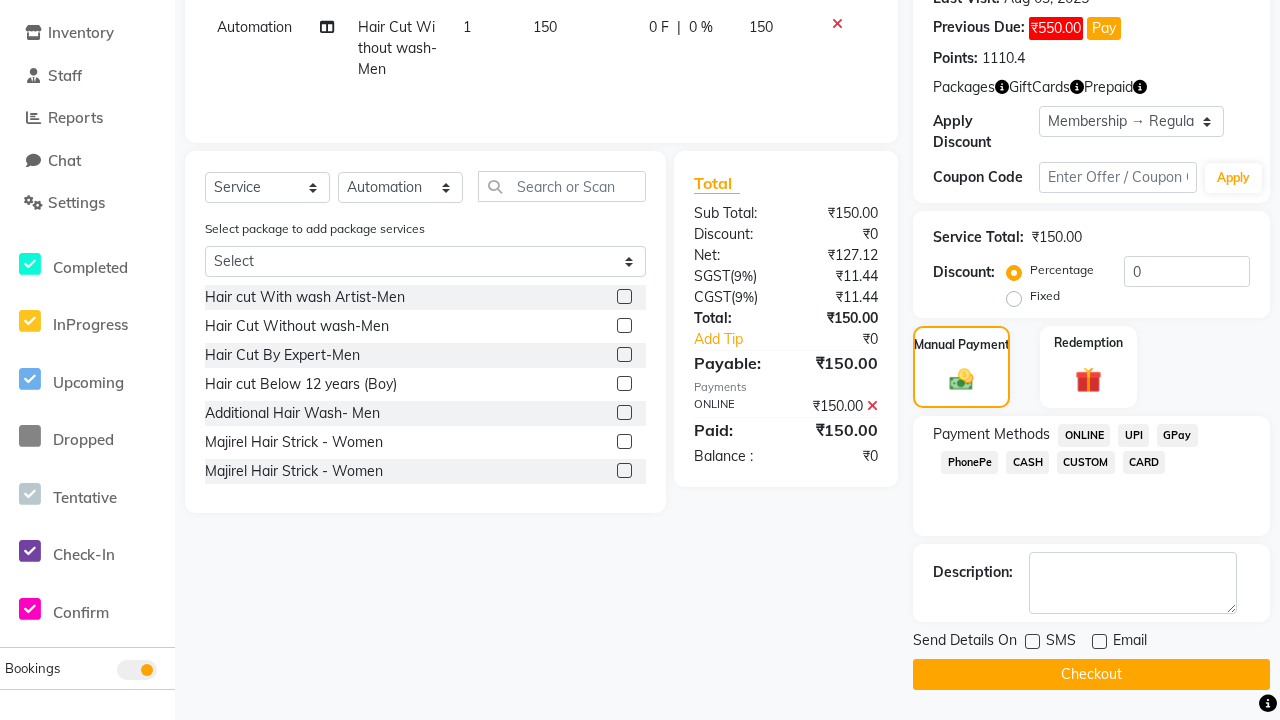 click on "Checkout" 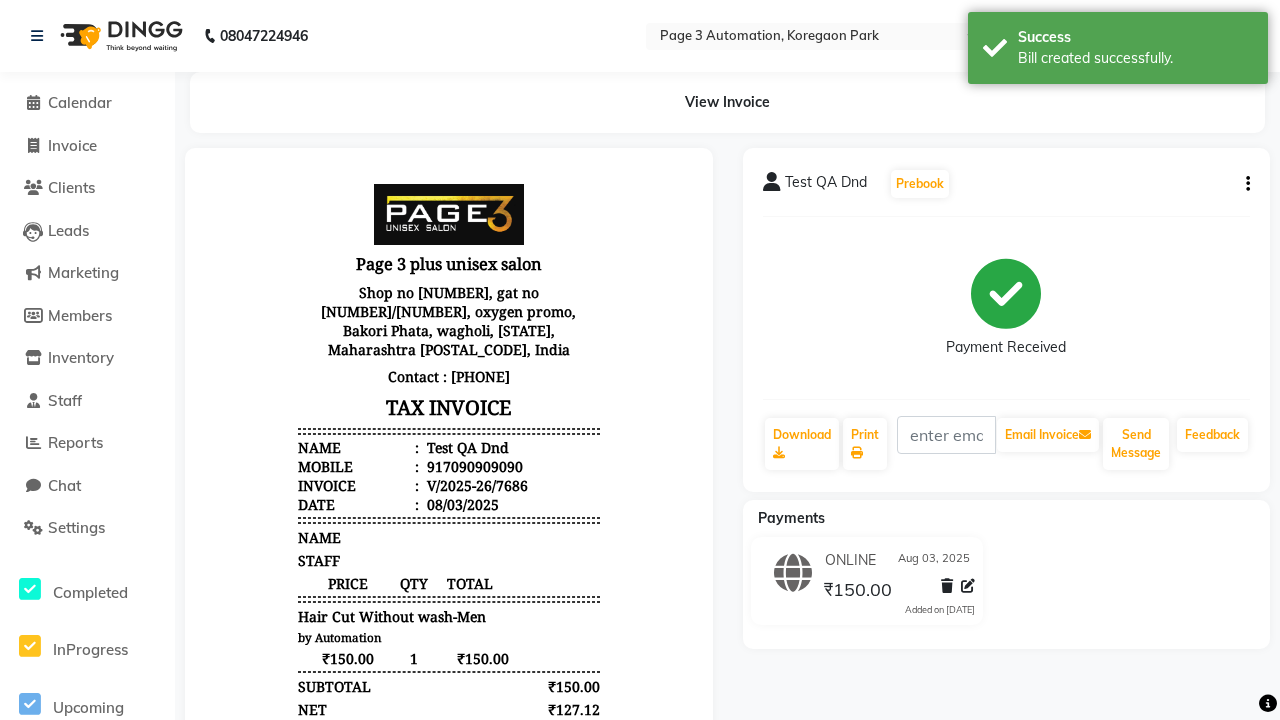 scroll, scrollTop: 0, scrollLeft: 0, axis: both 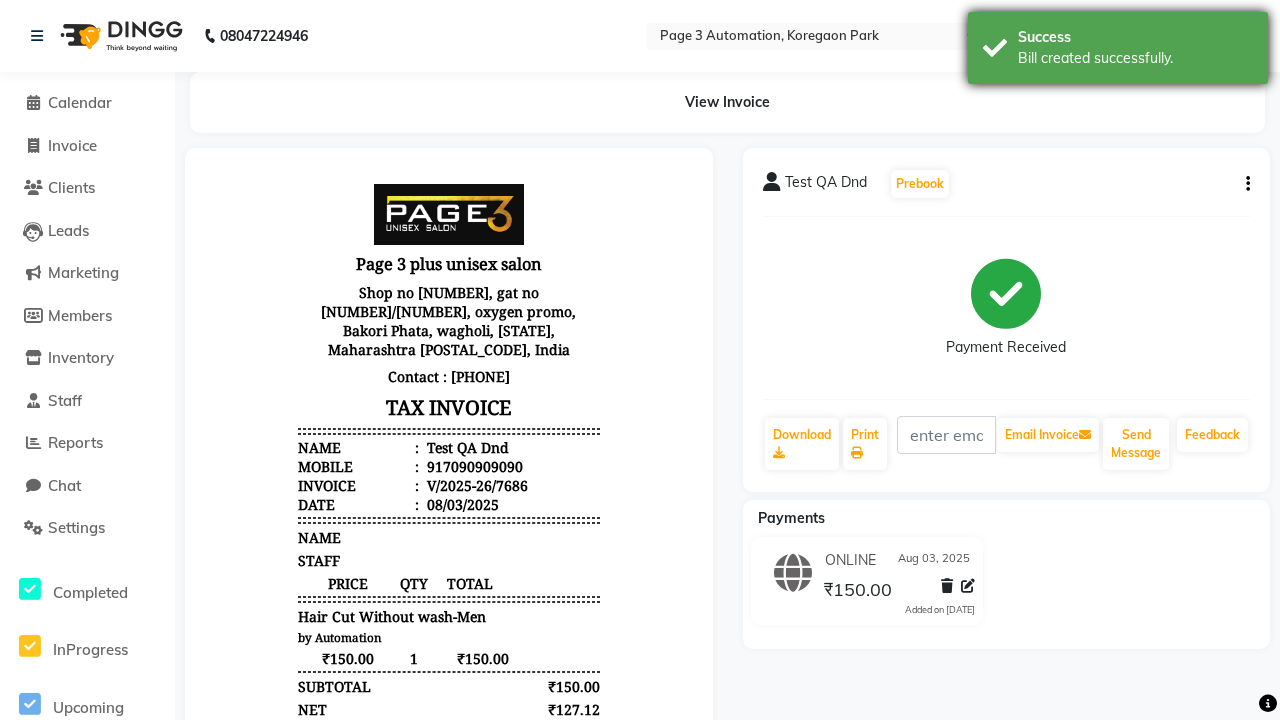click on "Bill created successfully." at bounding box center [1135, 58] 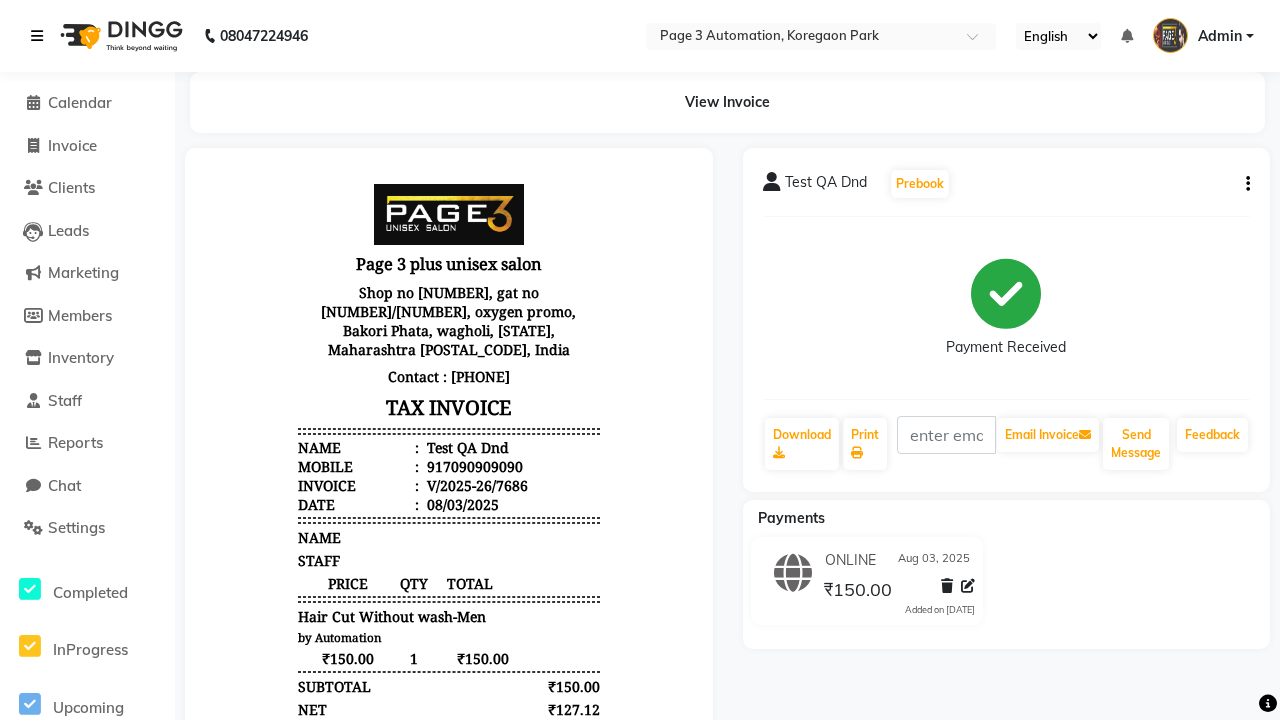 click at bounding box center [37, 36] 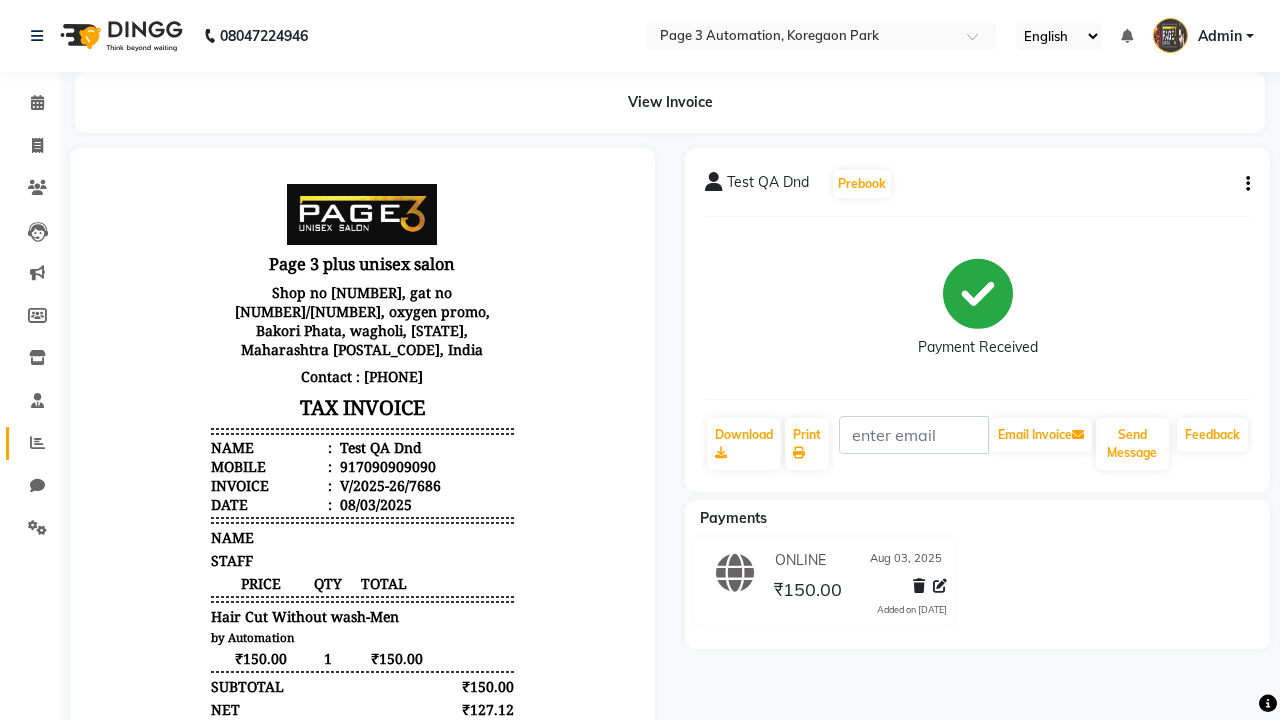 click 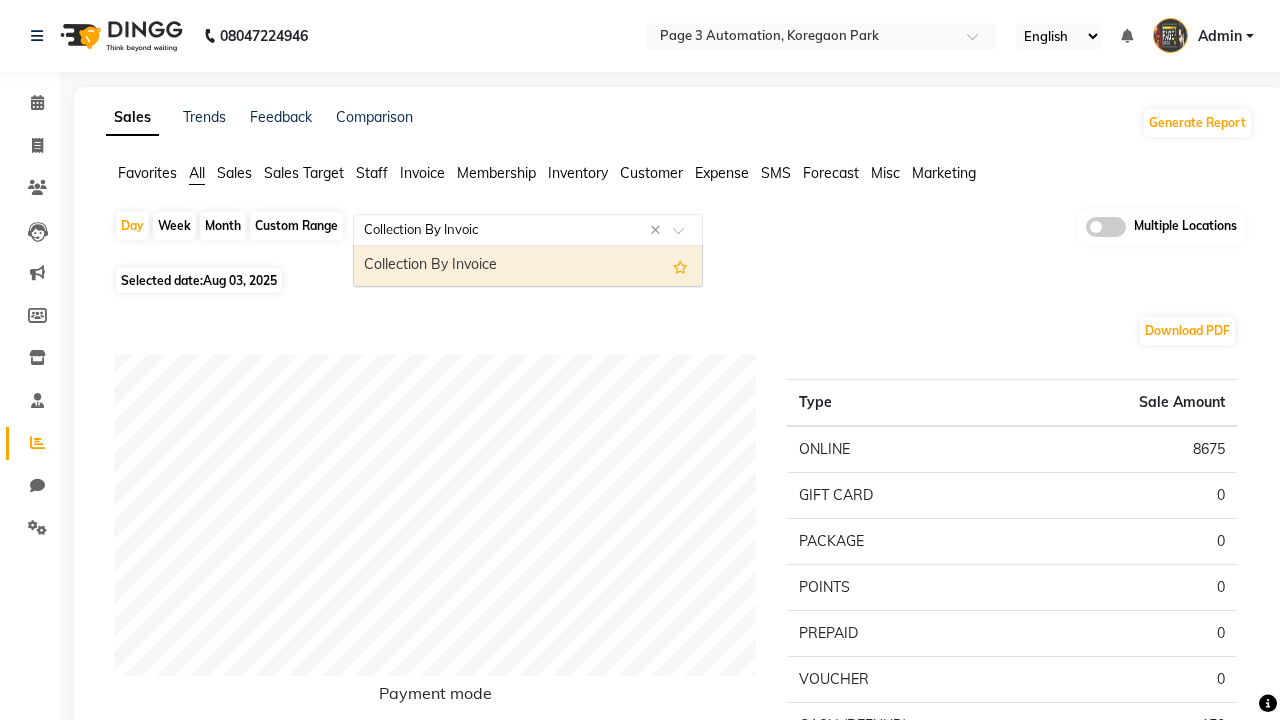 type on "Collection By Invoice" 